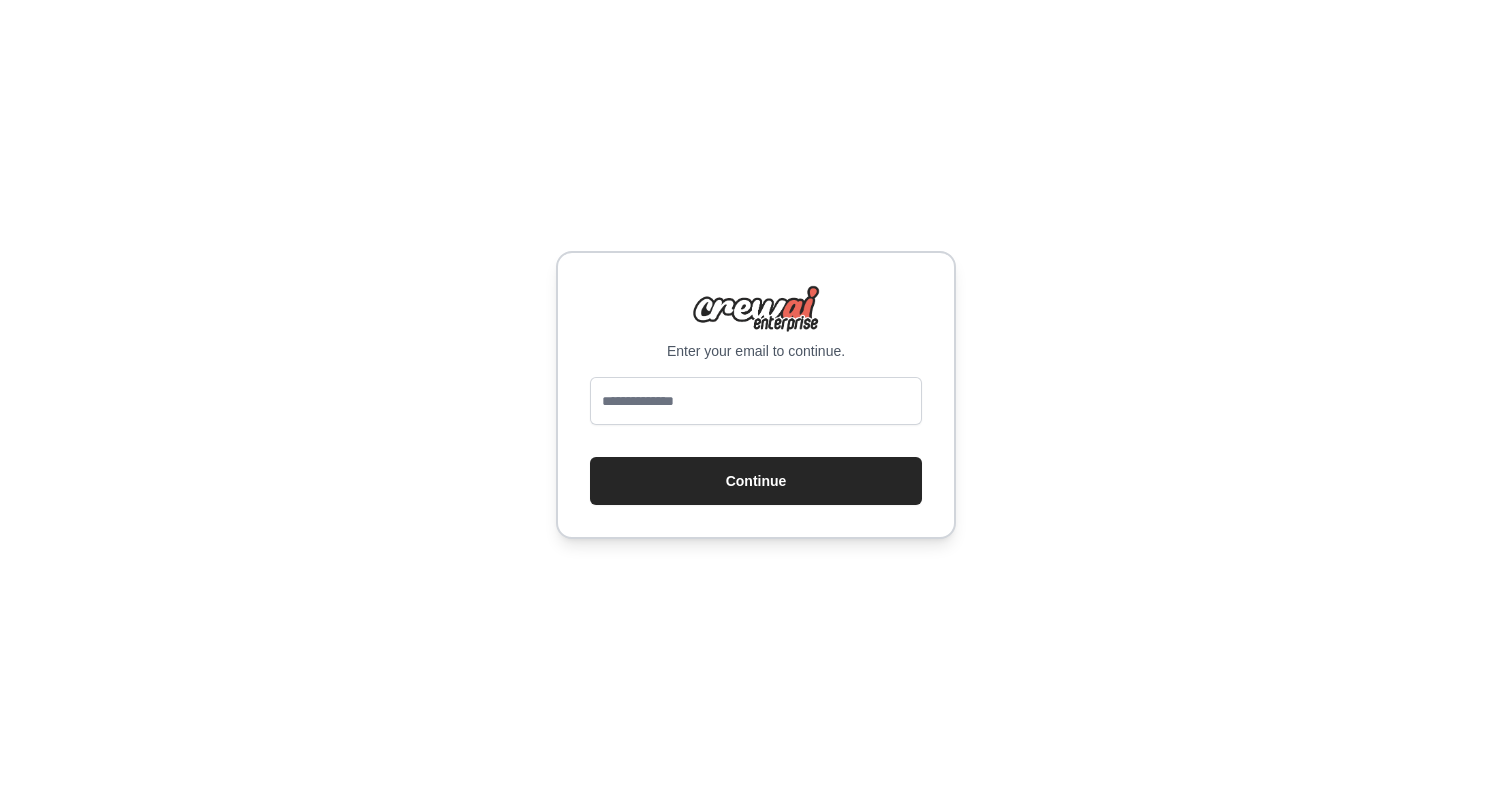 scroll, scrollTop: 0, scrollLeft: 0, axis: both 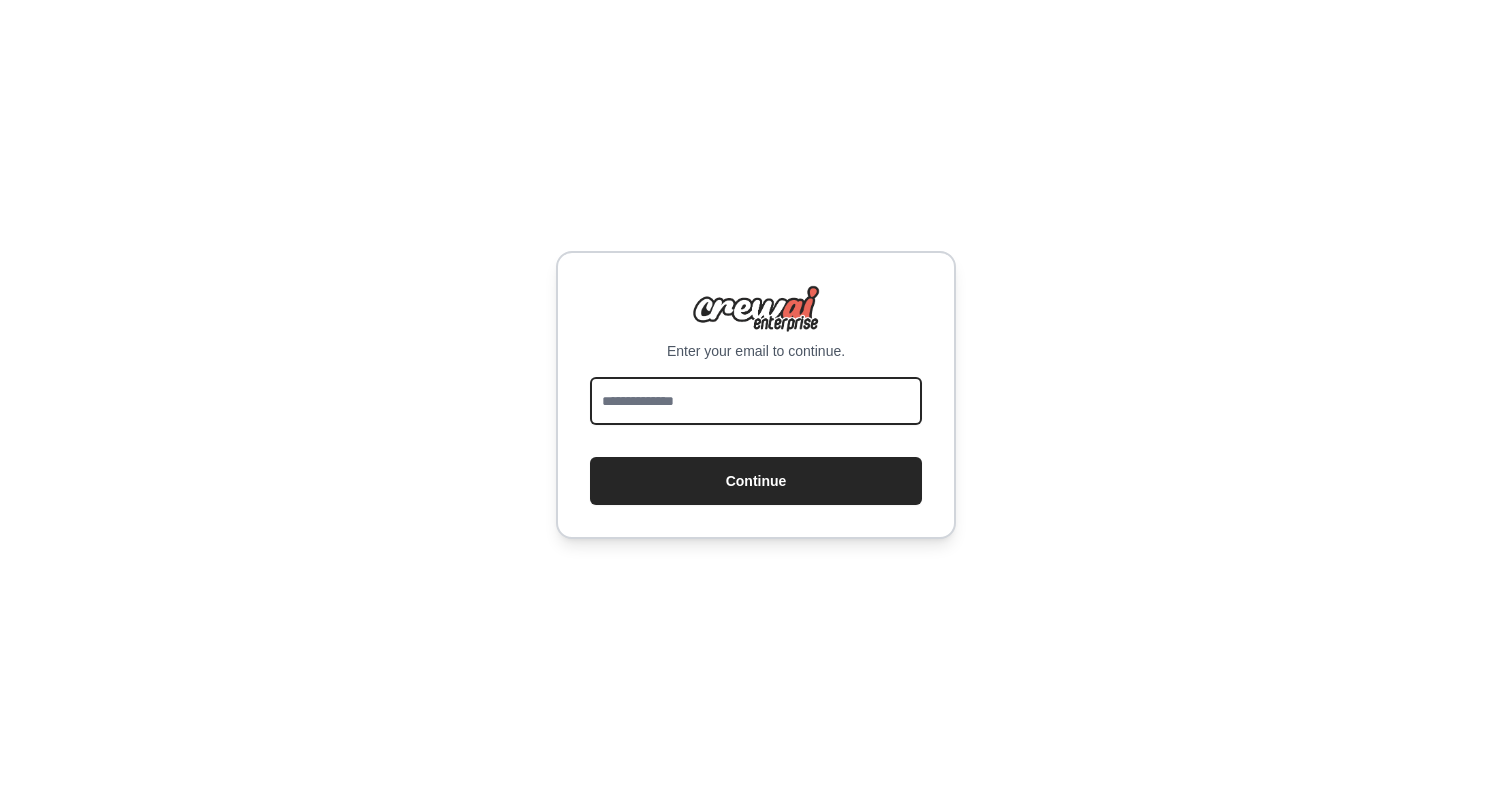 click at bounding box center [756, 401] 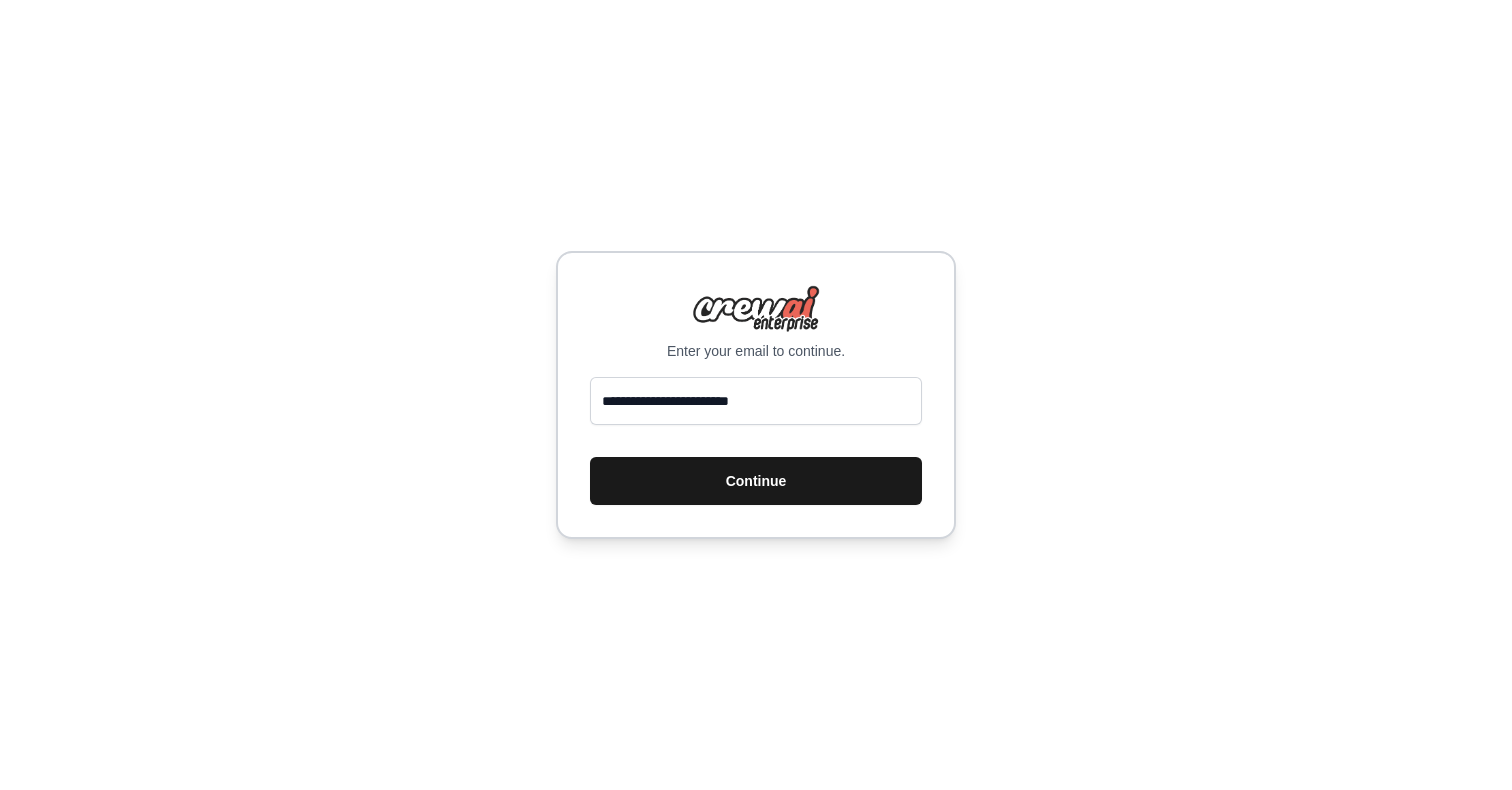 click on "Continue" at bounding box center (756, 481) 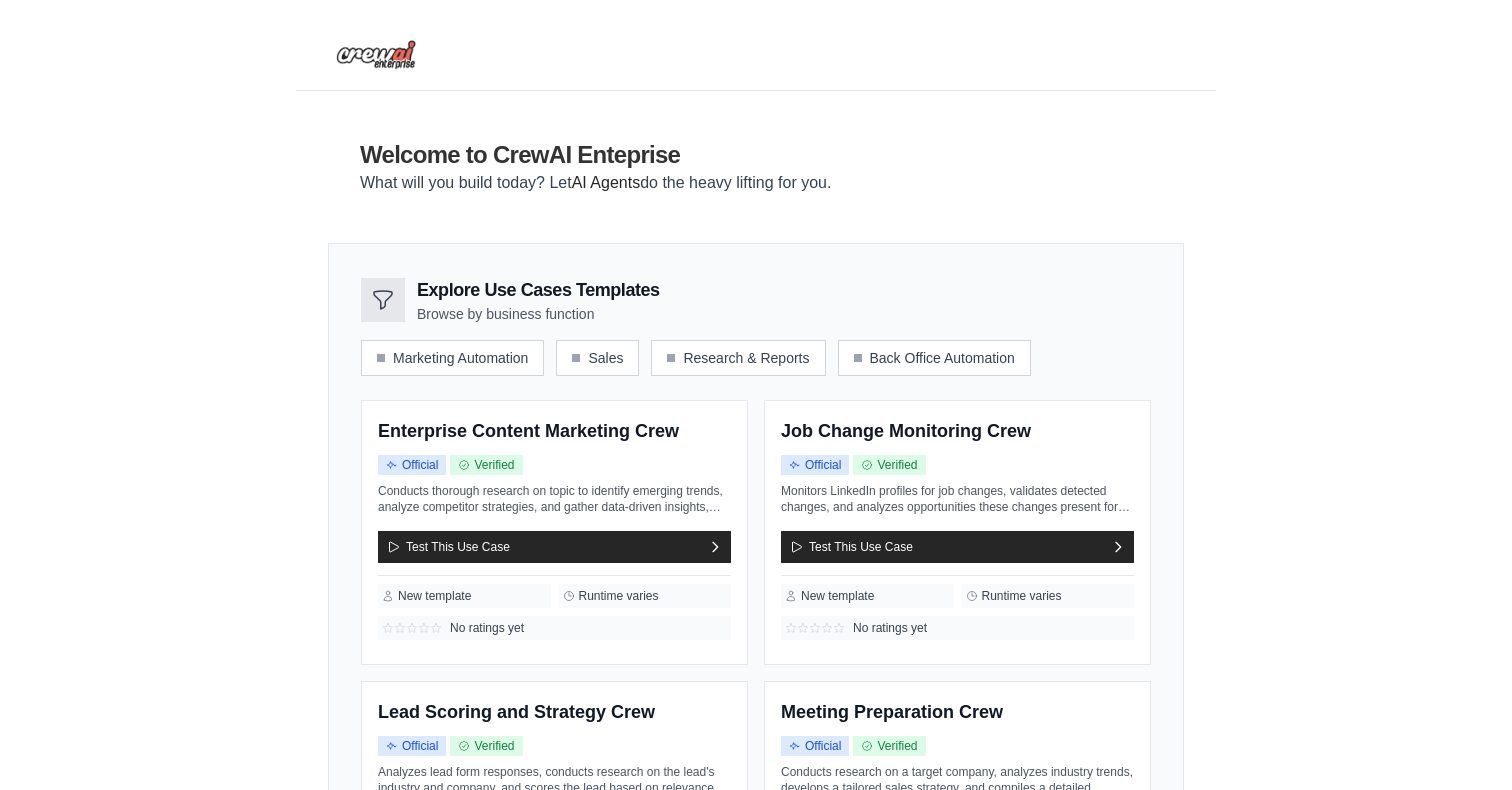 scroll, scrollTop: 0, scrollLeft: 0, axis: both 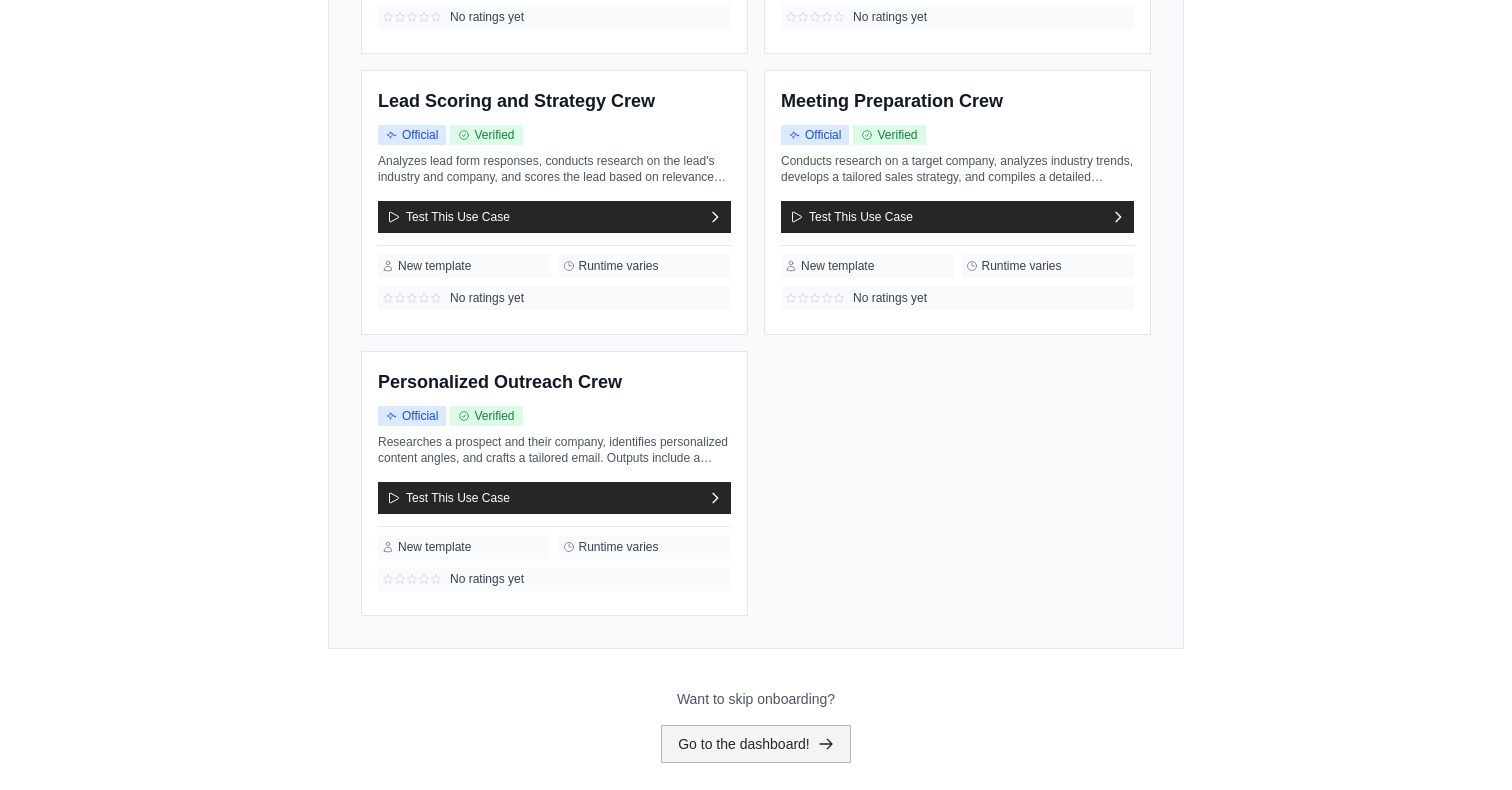 click on "Go to the dashboard!" at bounding box center (756, 744) 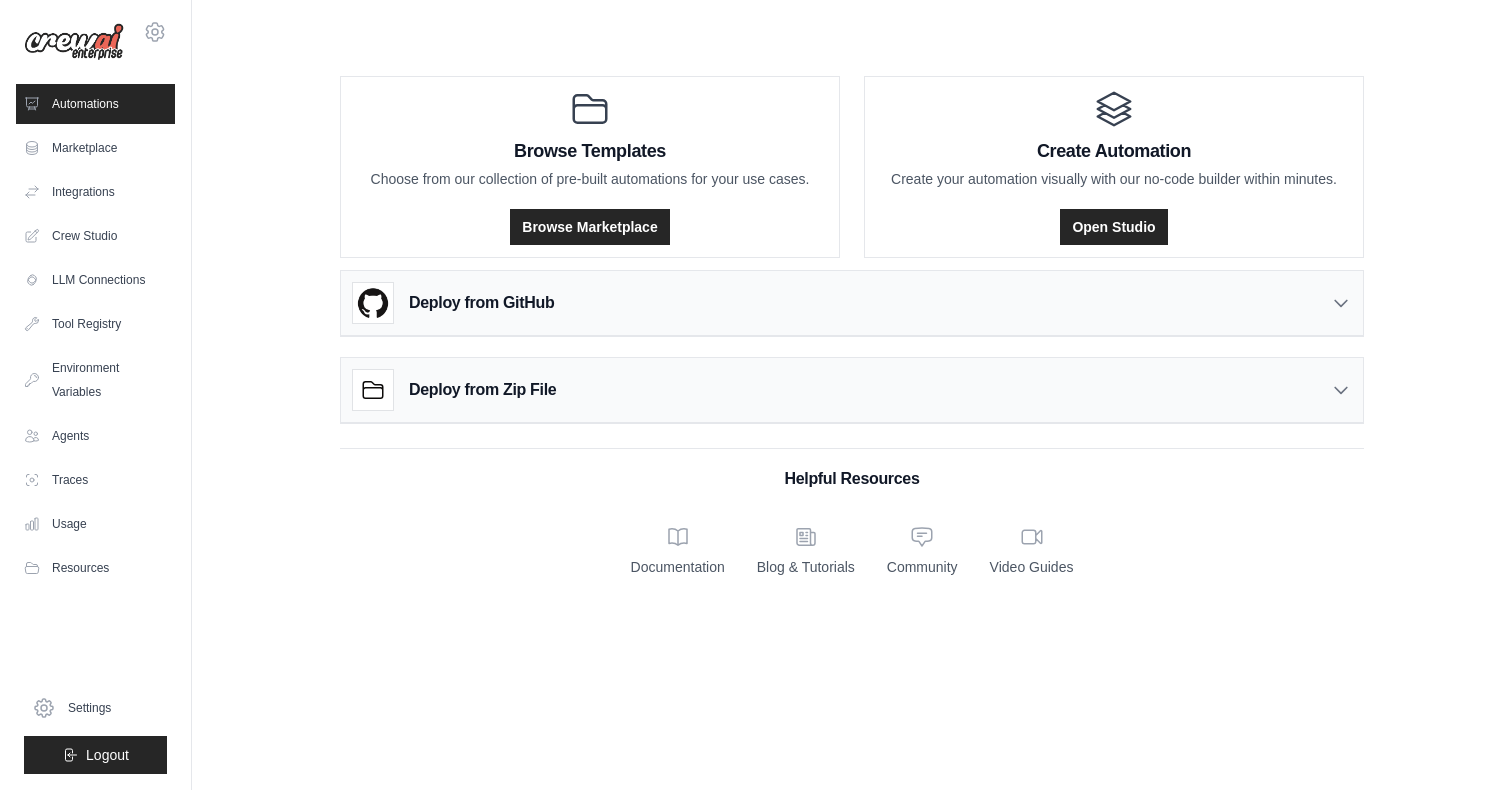 scroll, scrollTop: 0, scrollLeft: 0, axis: both 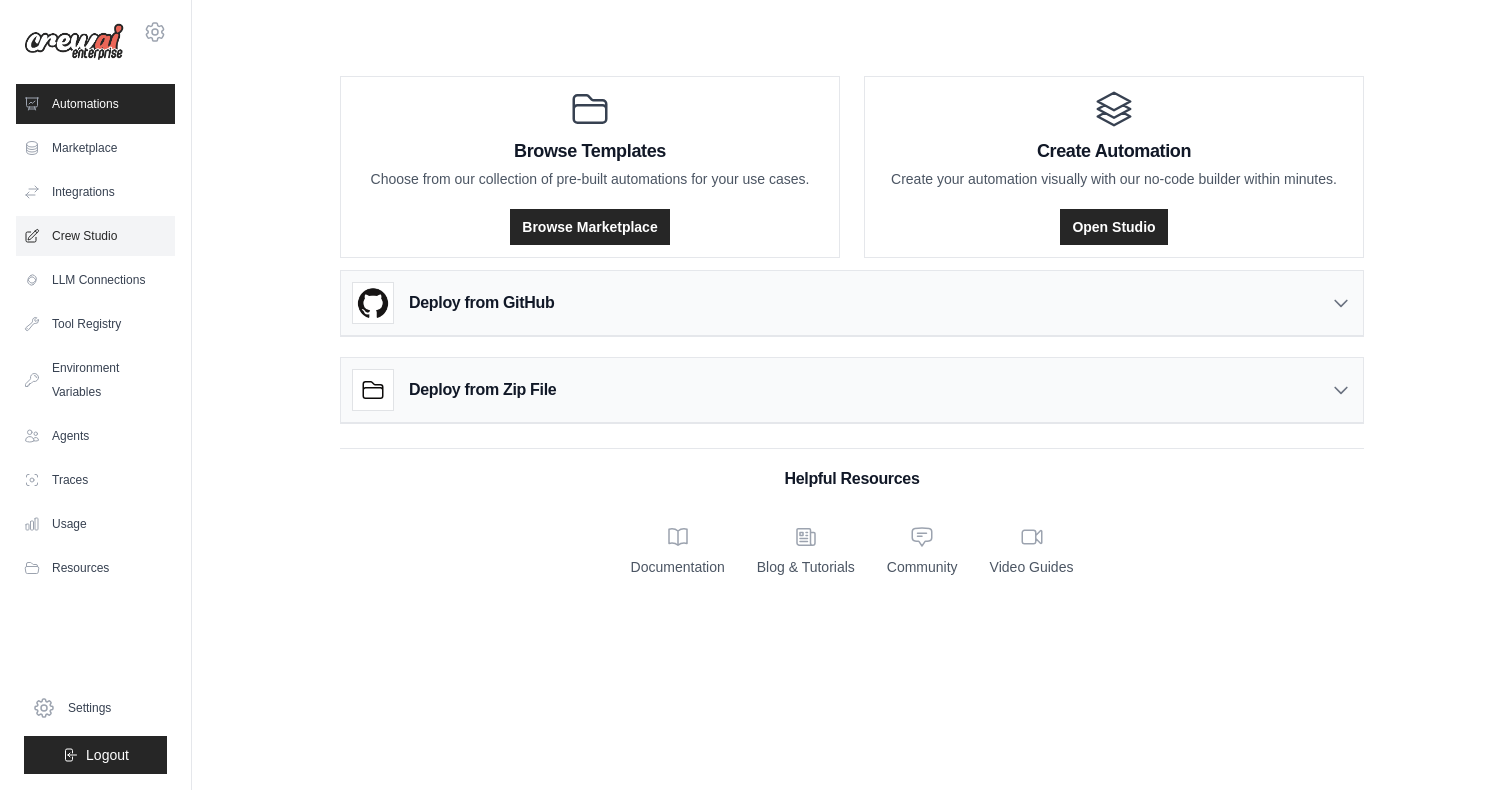click on "Crew Studio" at bounding box center (95, 236) 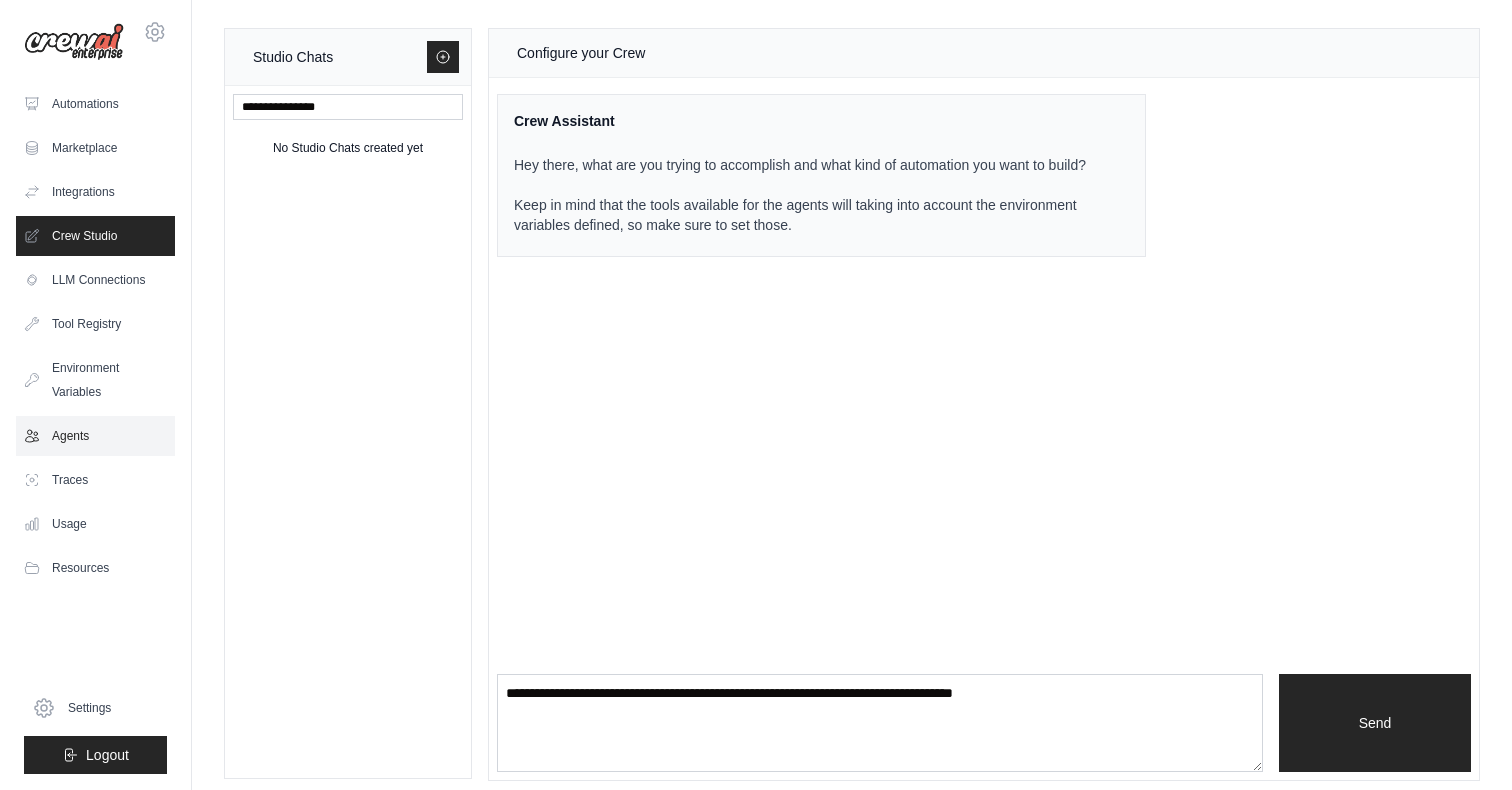 click on "Agents" at bounding box center (95, 436) 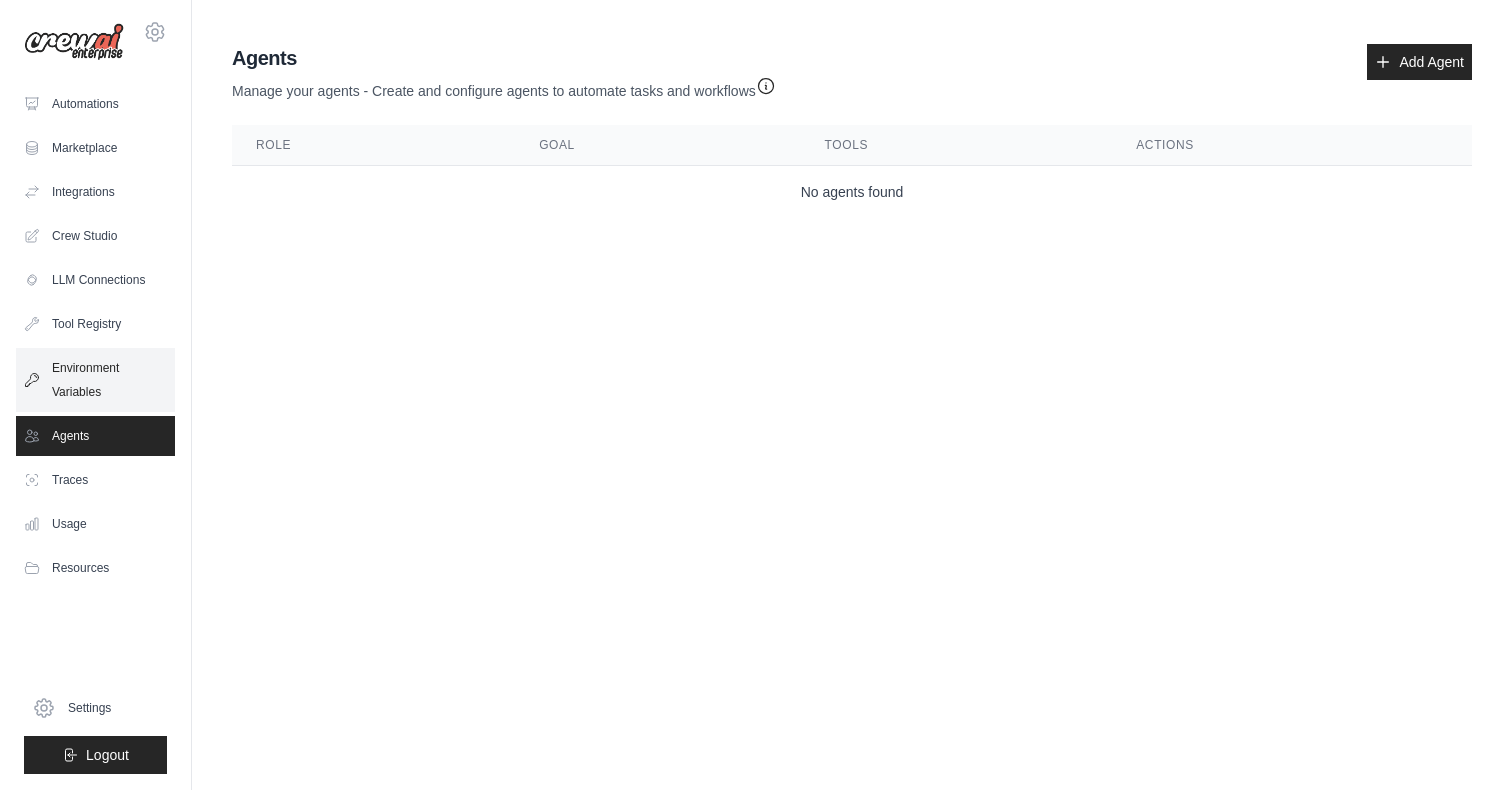 click on "Environment Variables" at bounding box center (95, 380) 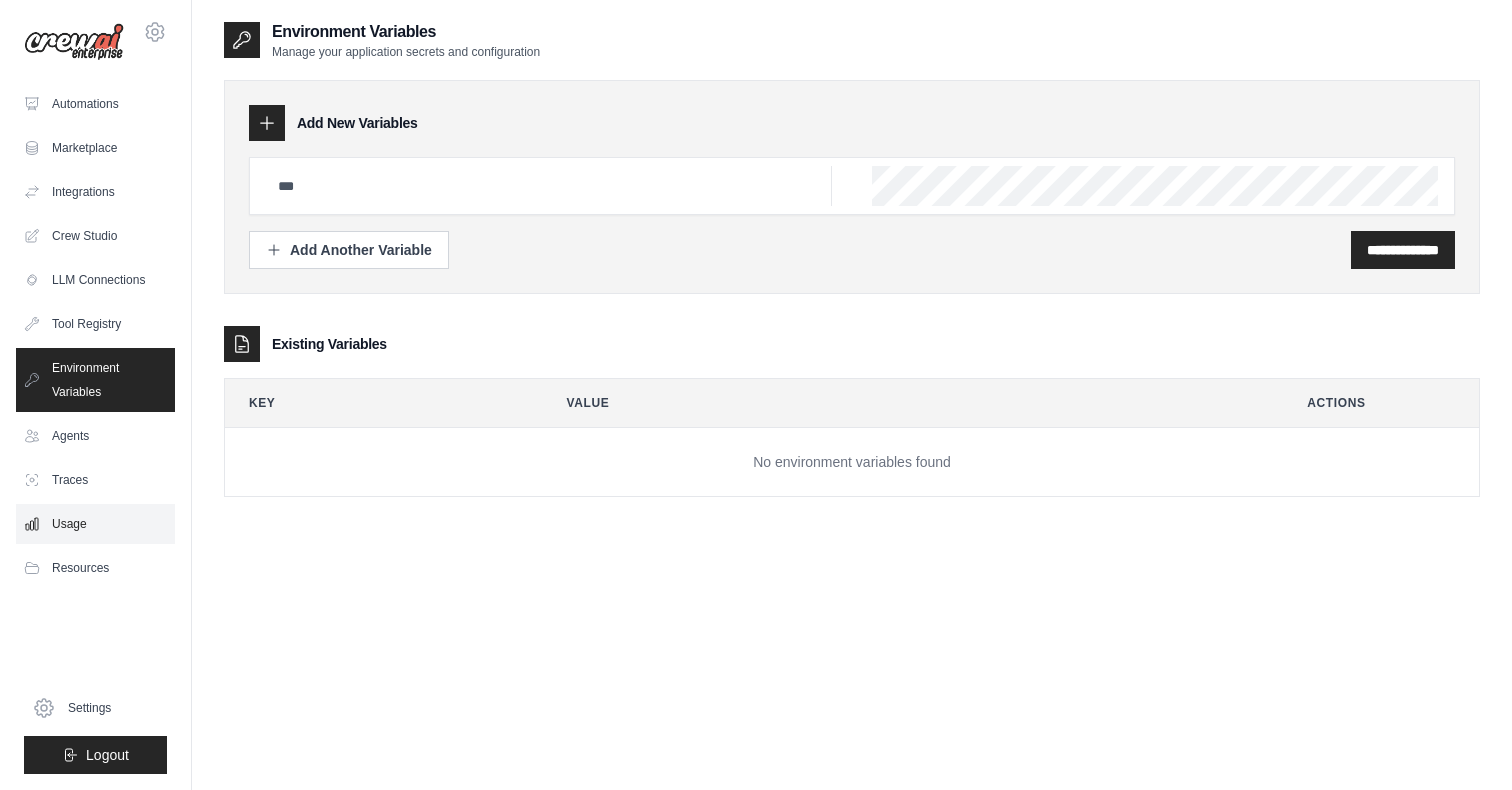 click on "Usage" at bounding box center [95, 524] 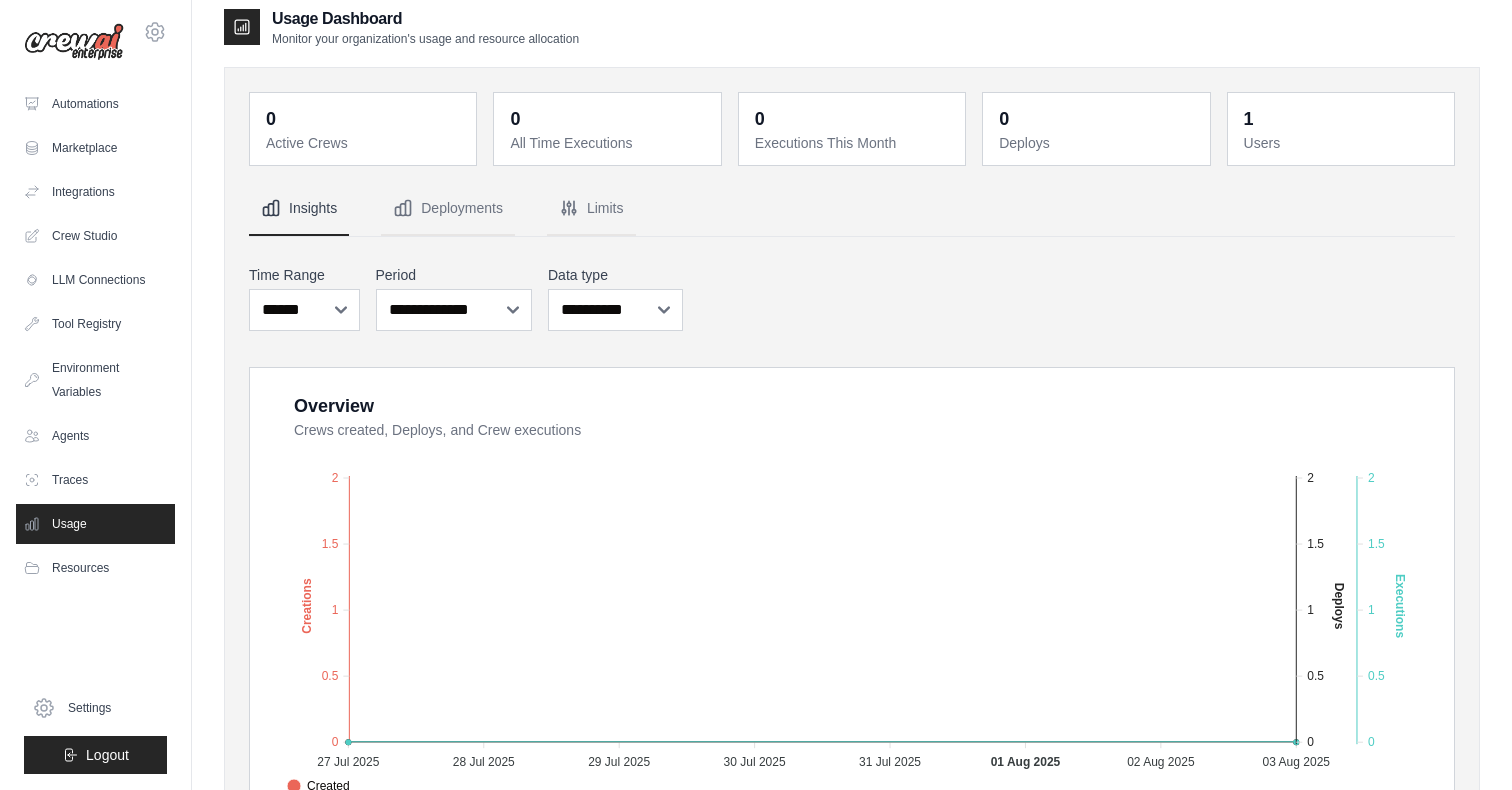 scroll, scrollTop: 0, scrollLeft: 0, axis: both 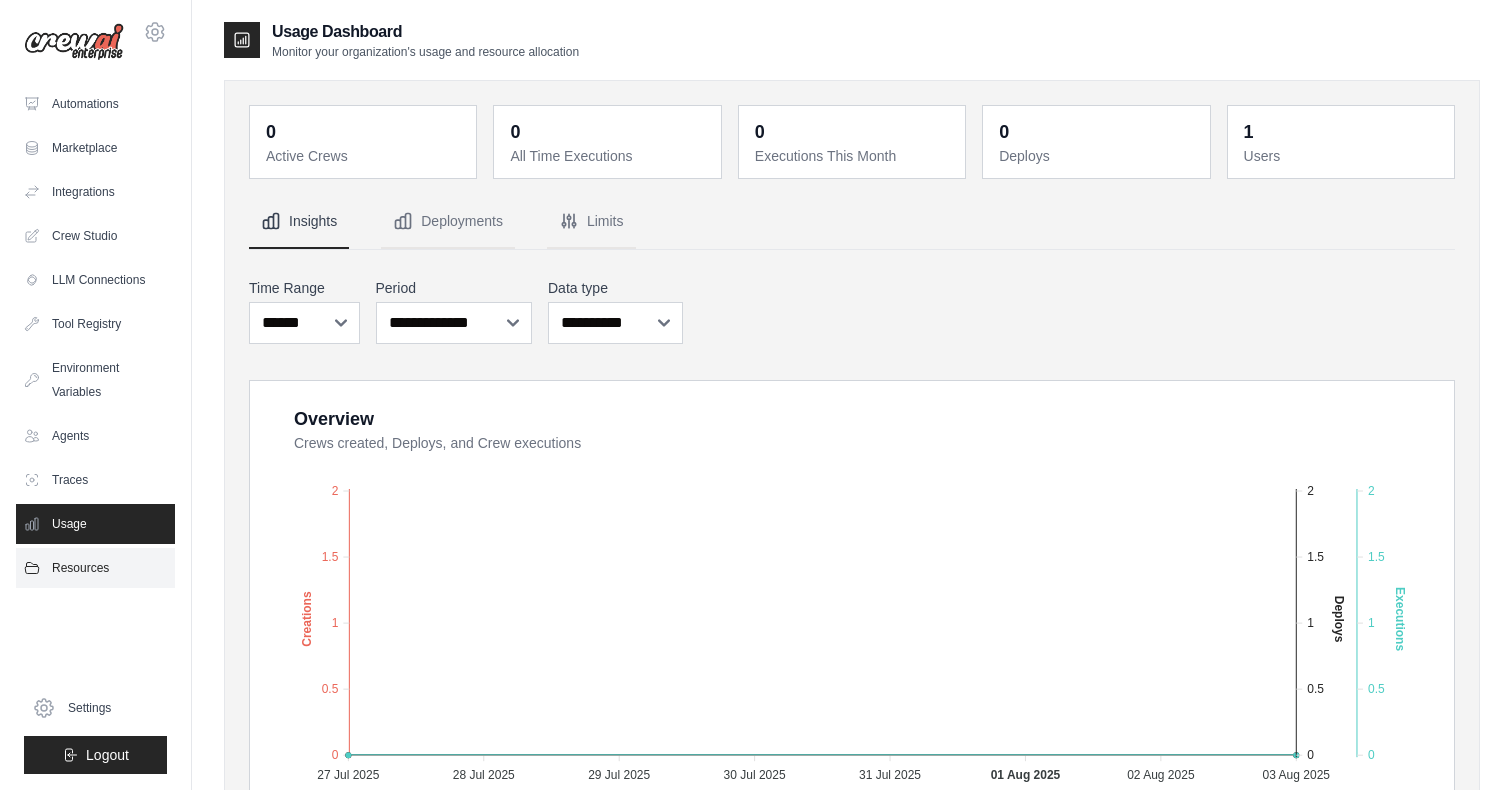 click on "Resources" at bounding box center [95, 568] 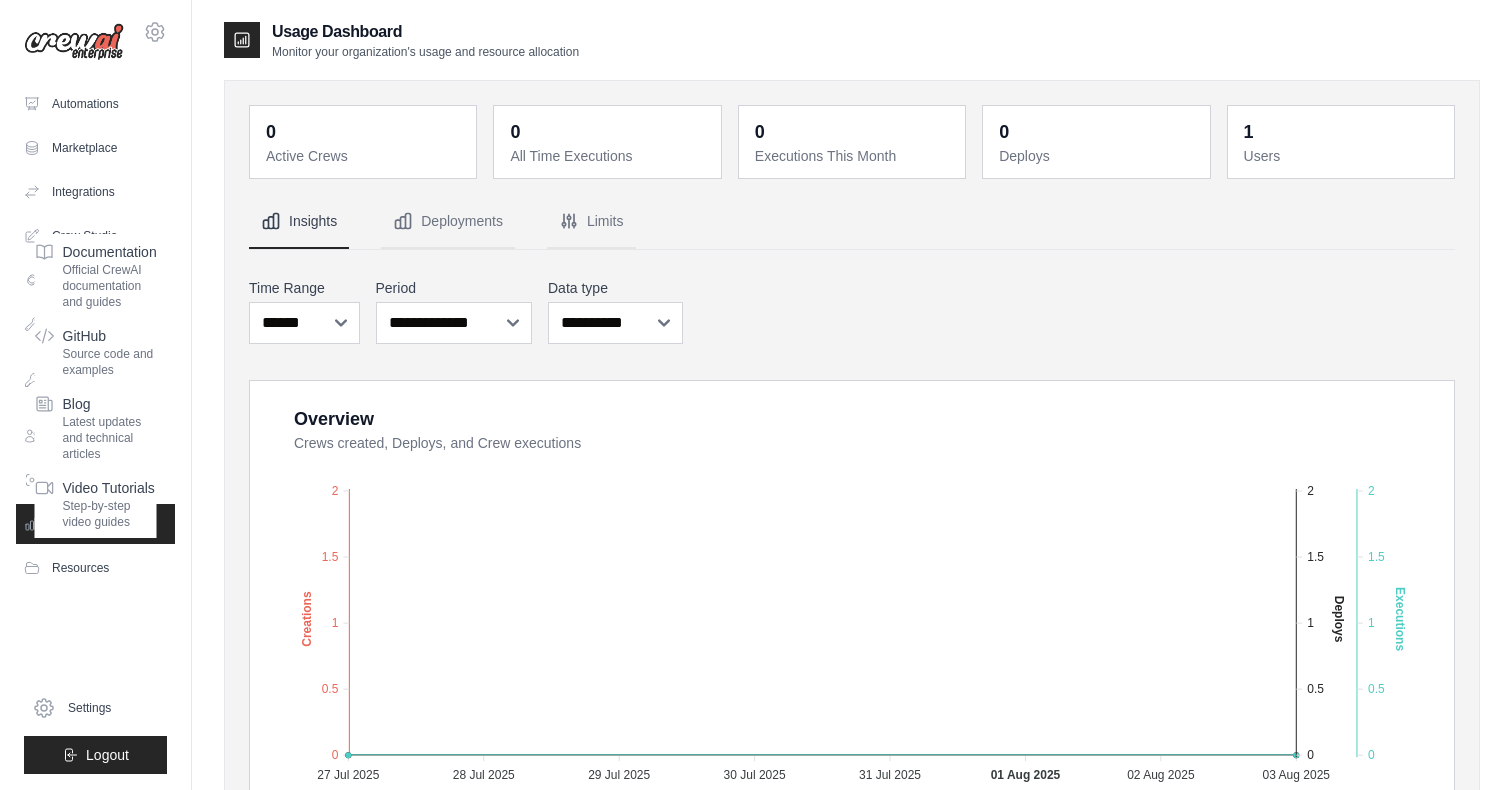 click on "Automations
Marketplace
Integrations
Crew Studio
LLM Connections
Documentation" at bounding box center (95, 429) 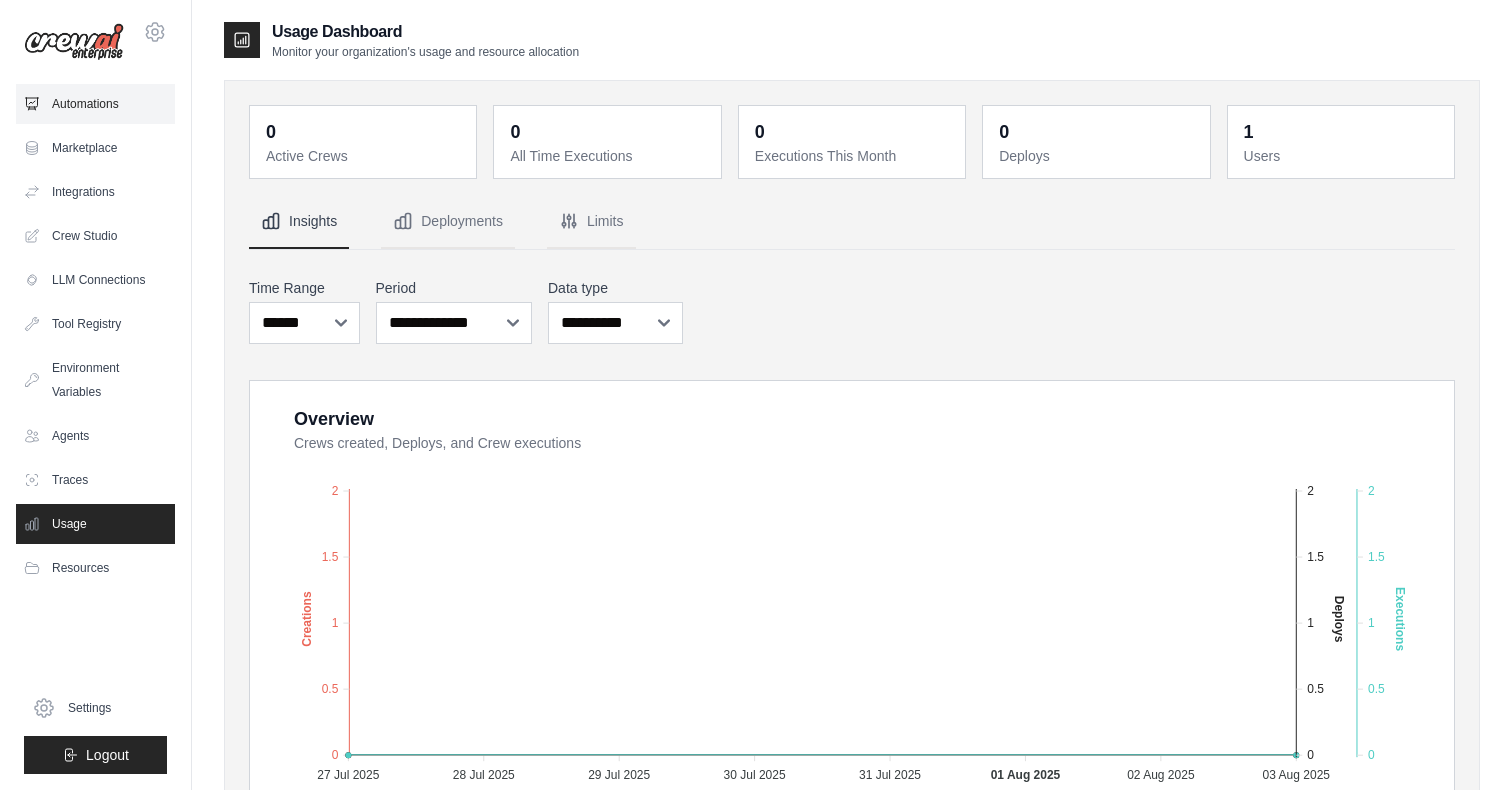 click on "Automations" at bounding box center [95, 104] 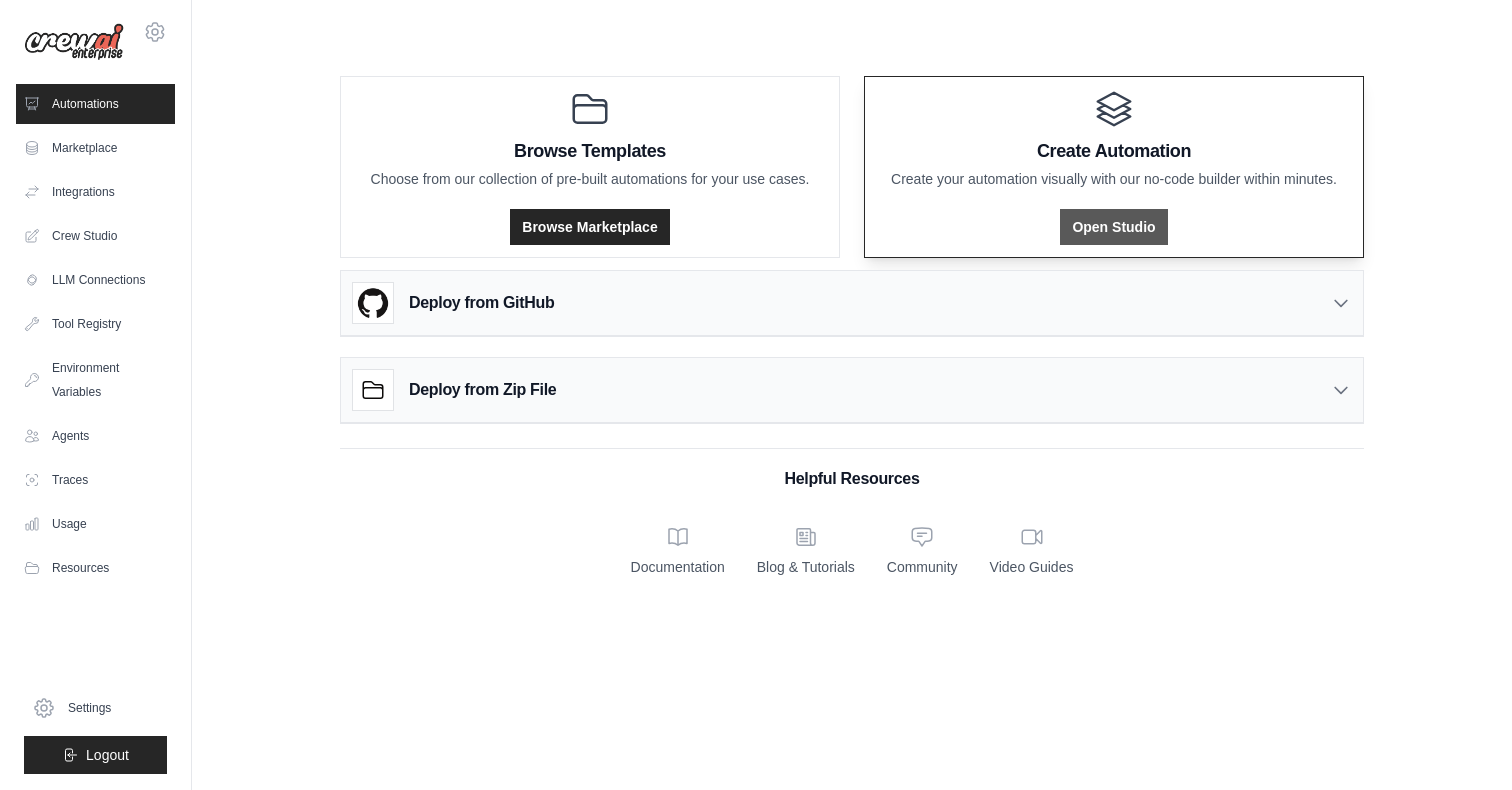 click on "Open Studio" at bounding box center (1113, 227) 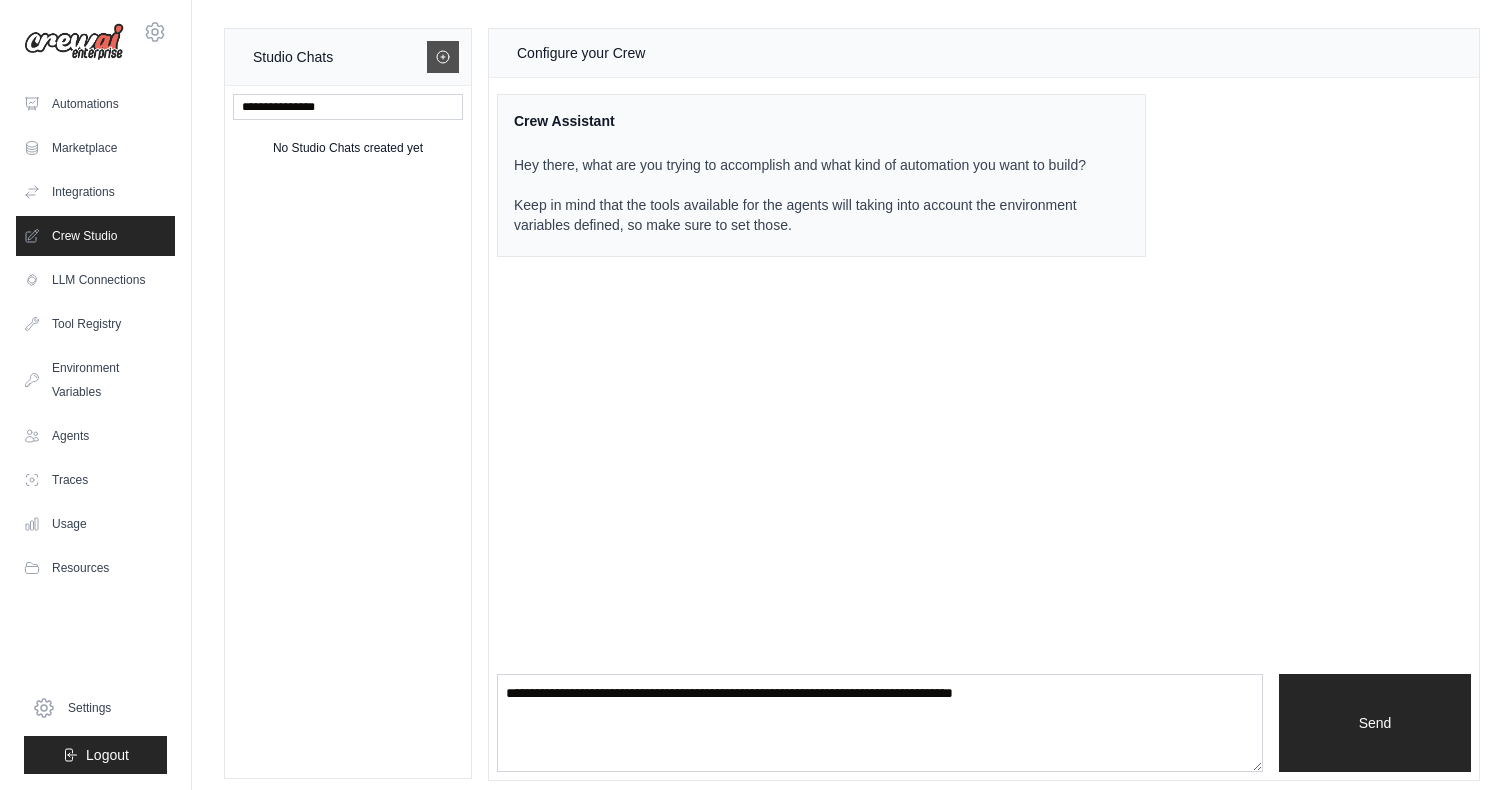 click 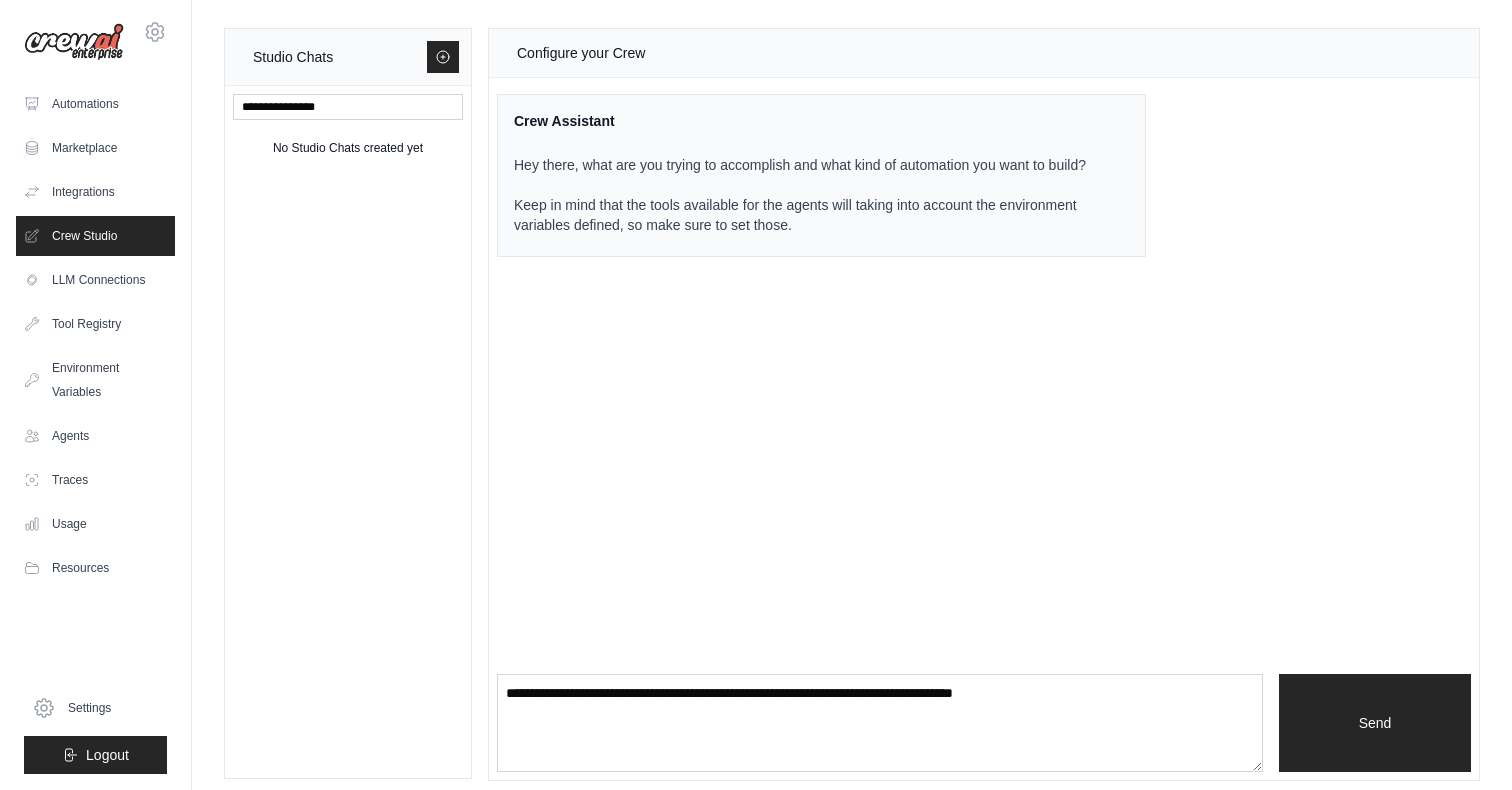 click on "Configure your Crew" at bounding box center [984, 53] 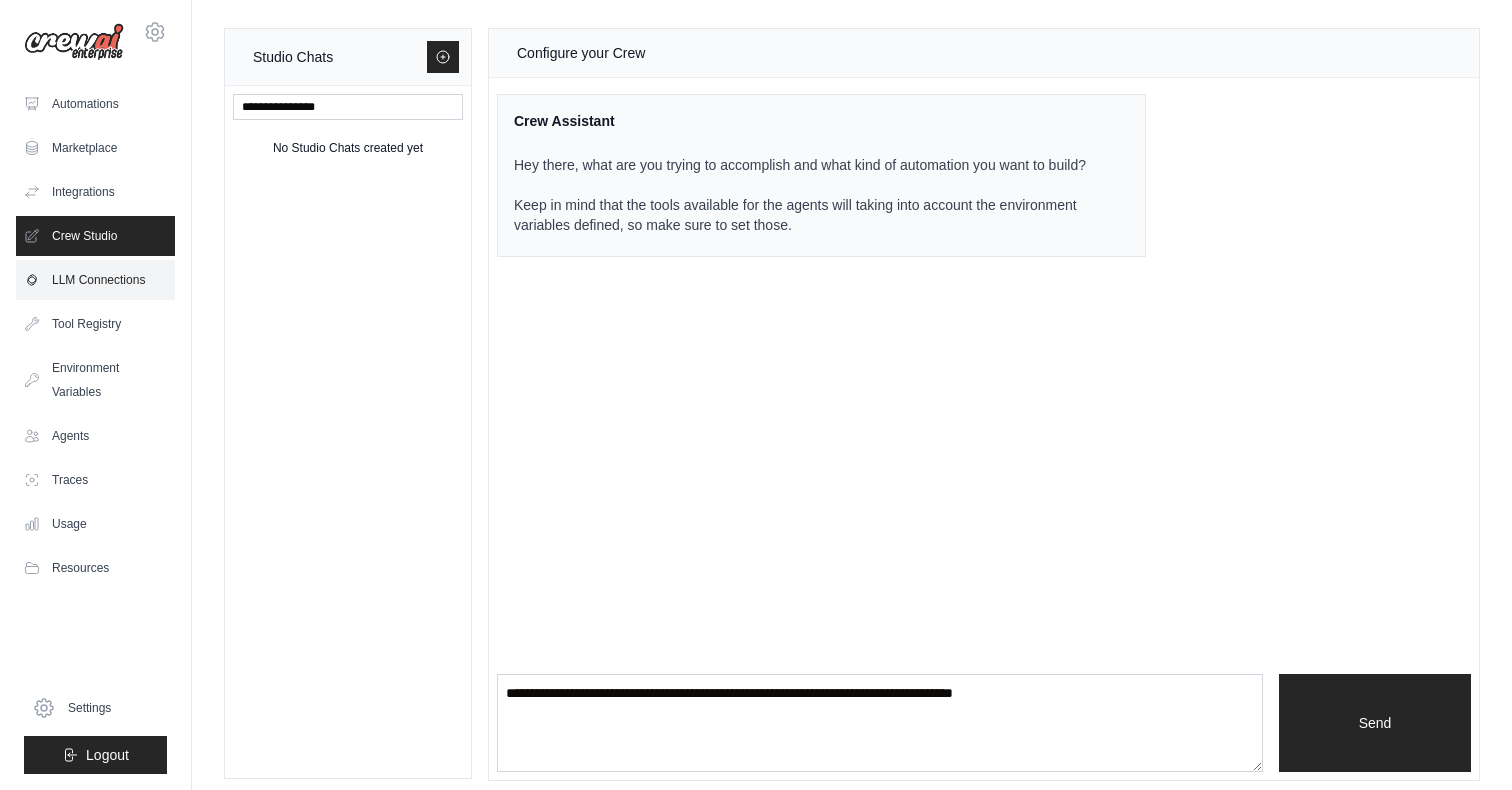 click on "LLM Connections" at bounding box center [95, 280] 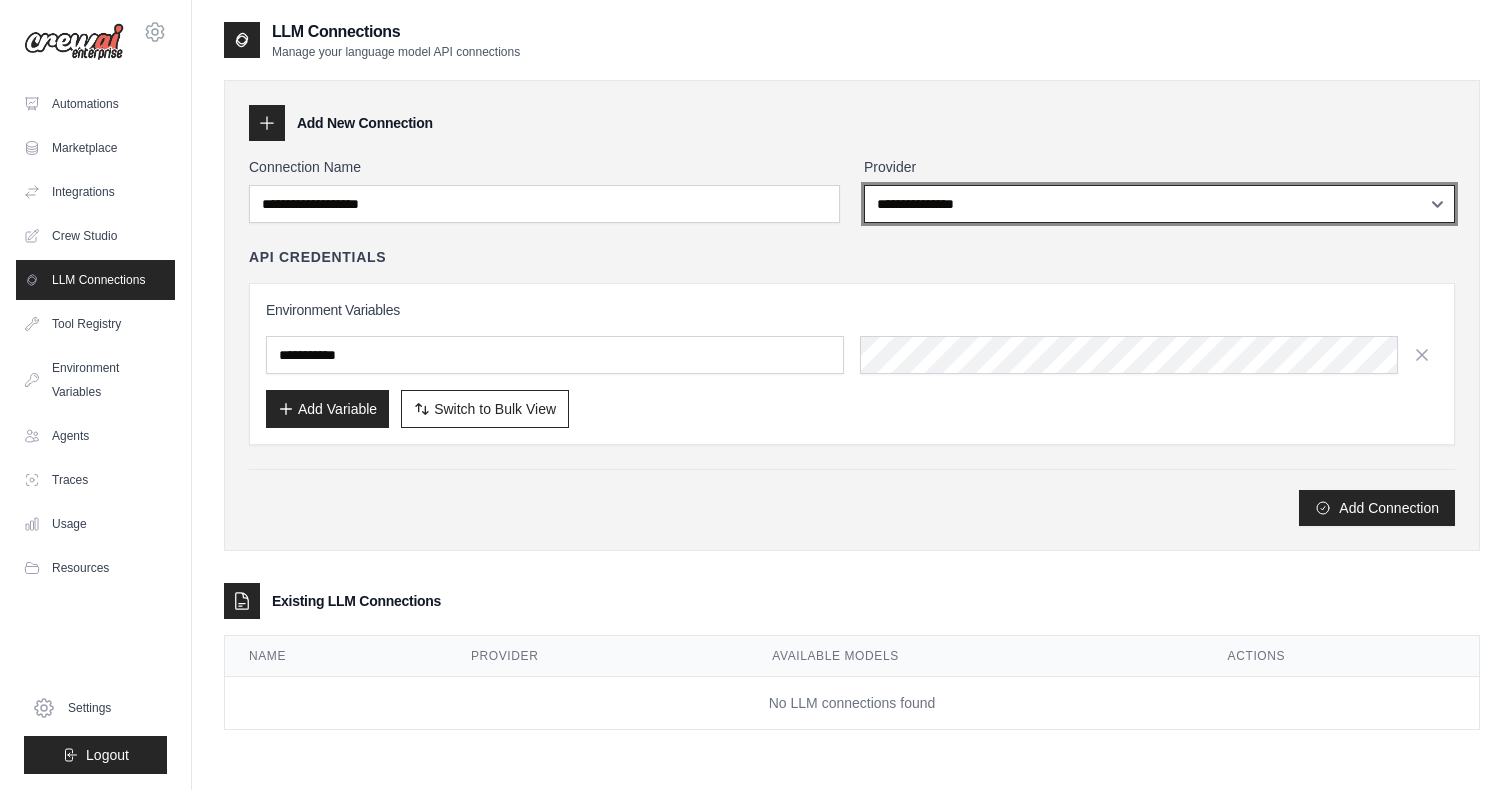 click on "**********" at bounding box center (1159, 204) 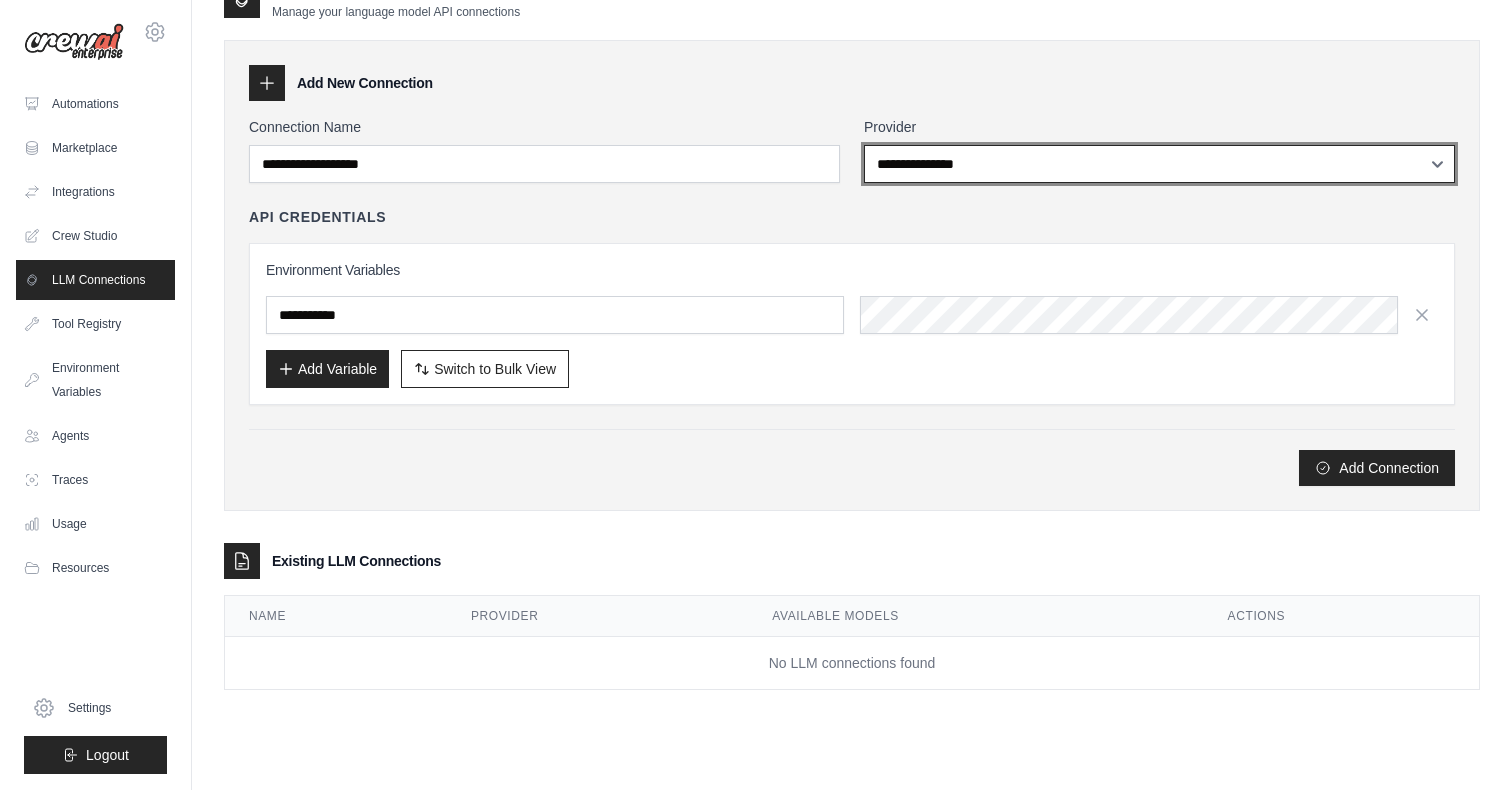 scroll, scrollTop: 0, scrollLeft: 0, axis: both 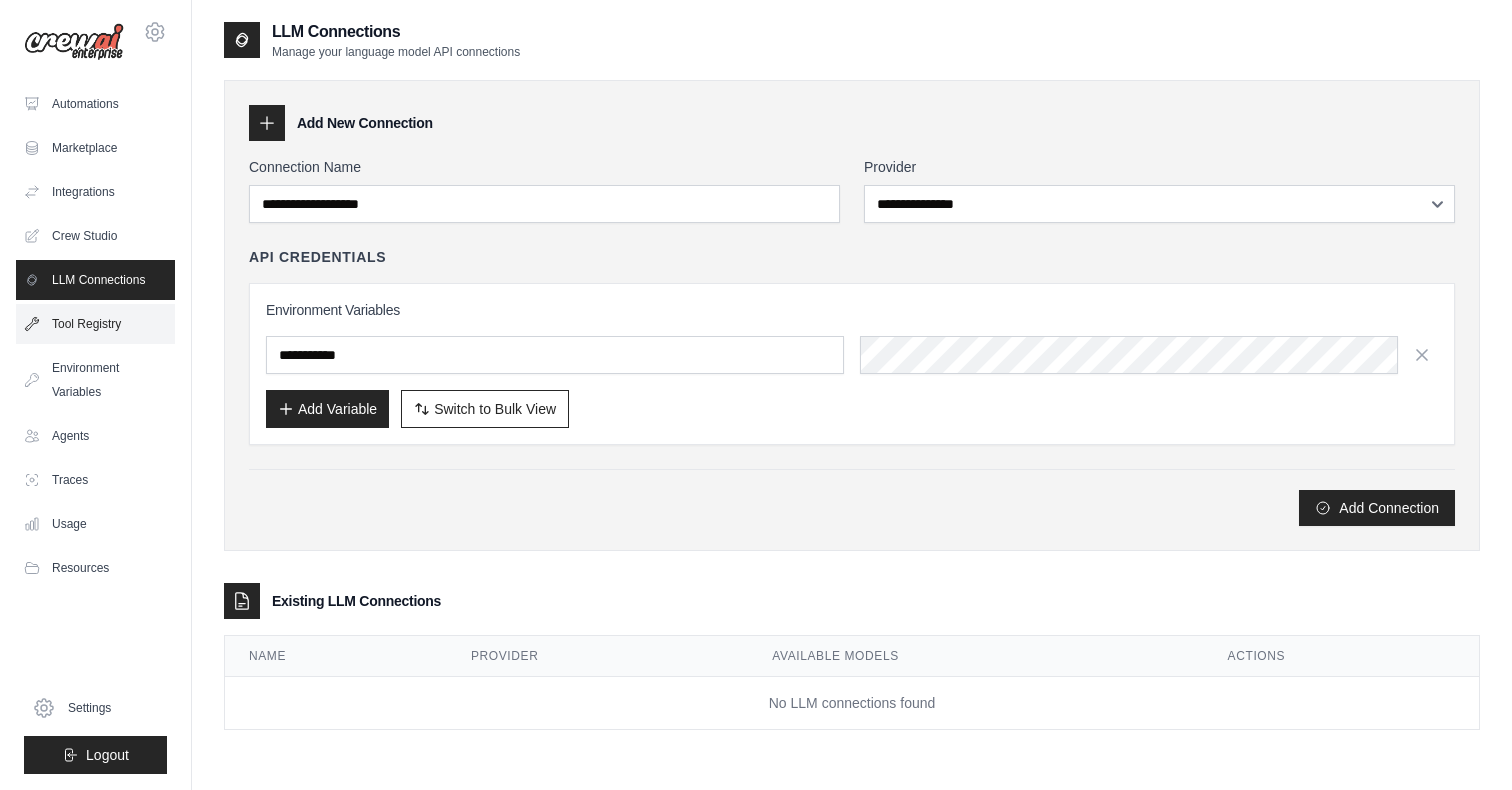 click on "Tool Registry" at bounding box center [95, 324] 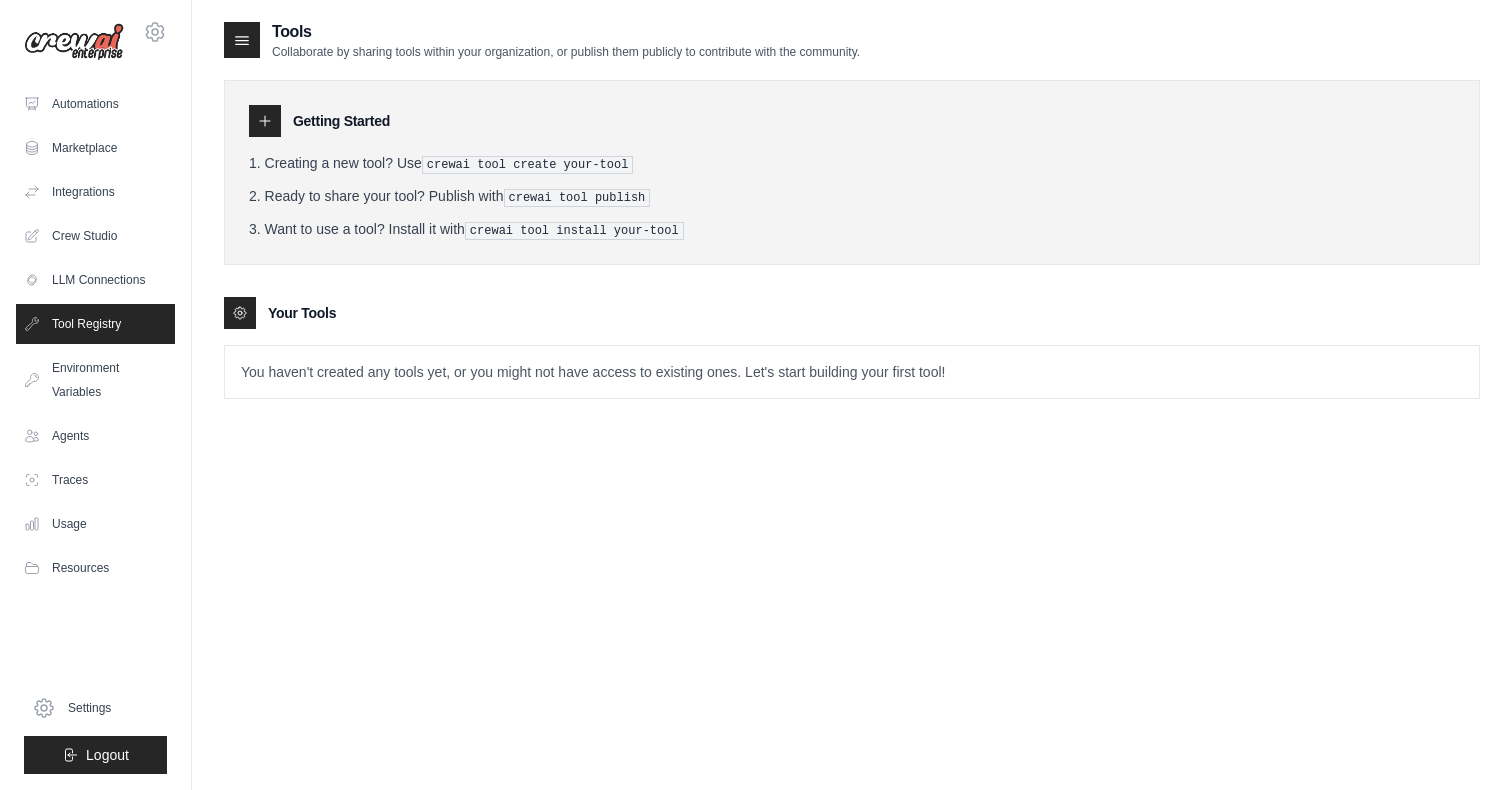 click 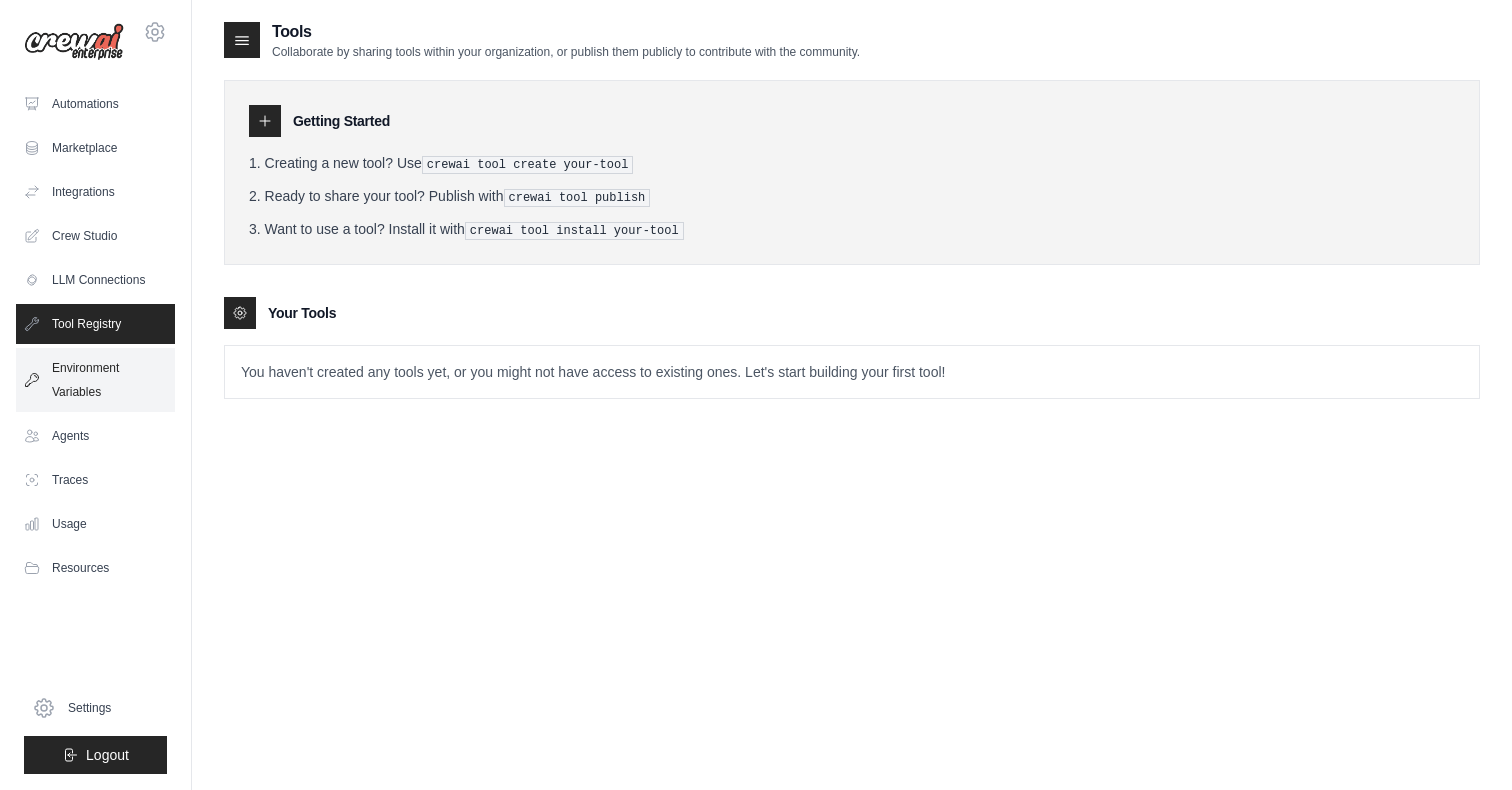 click on "Environment Variables" at bounding box center (95, 380) 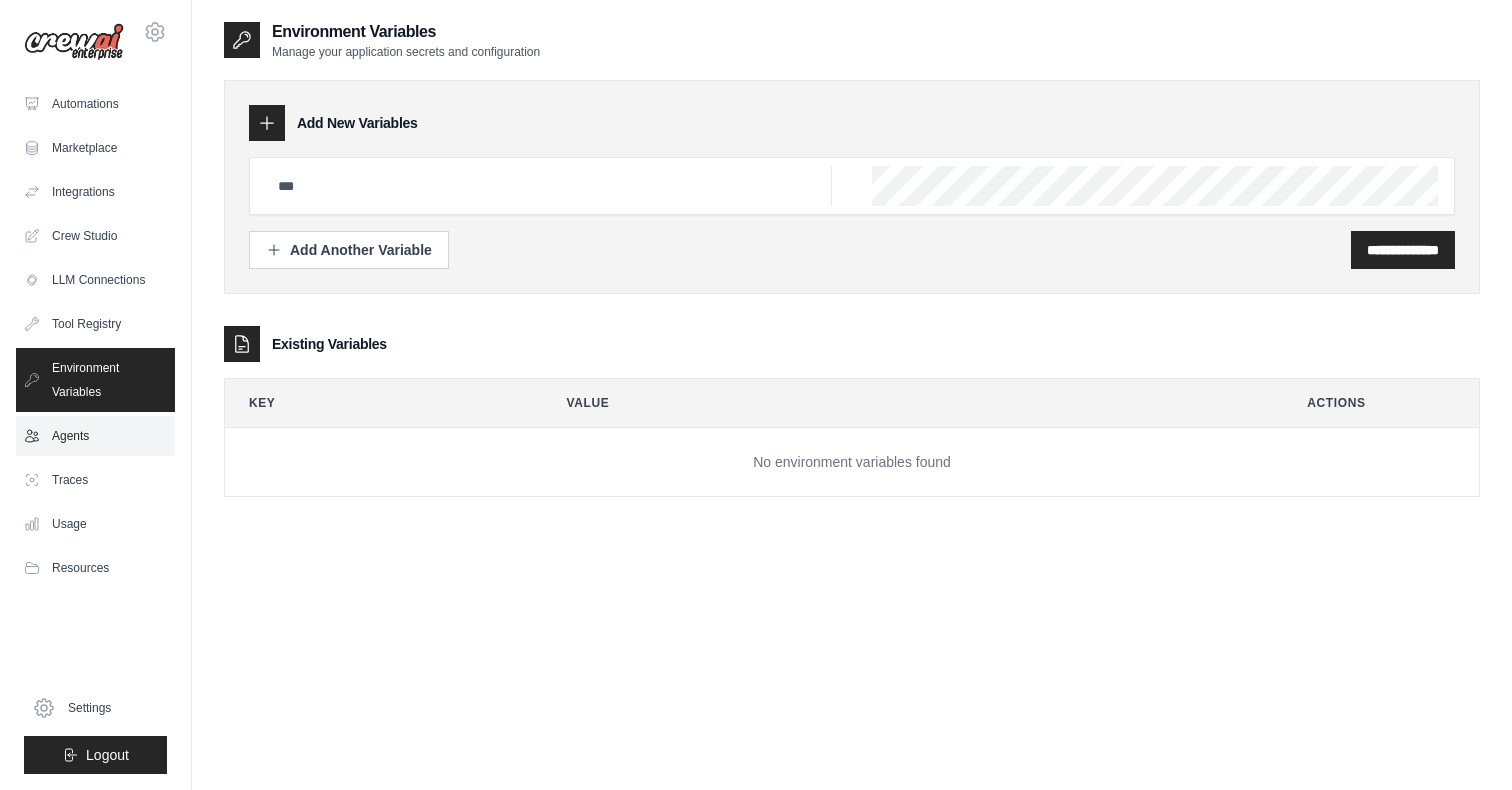 click on "Agents" at bounding box center (95, 436) 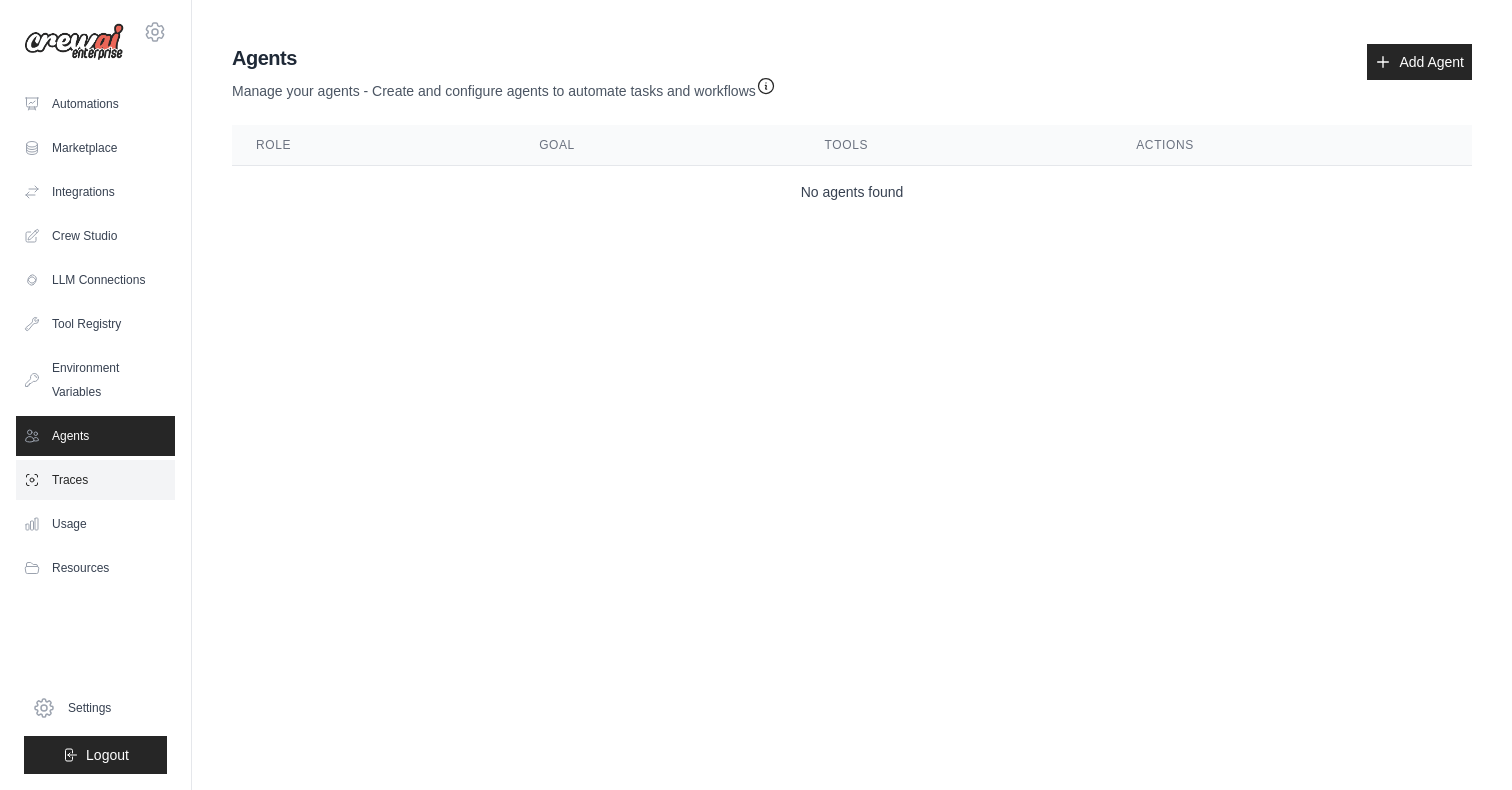 click on "Traces" at bounding box center [95, 480] 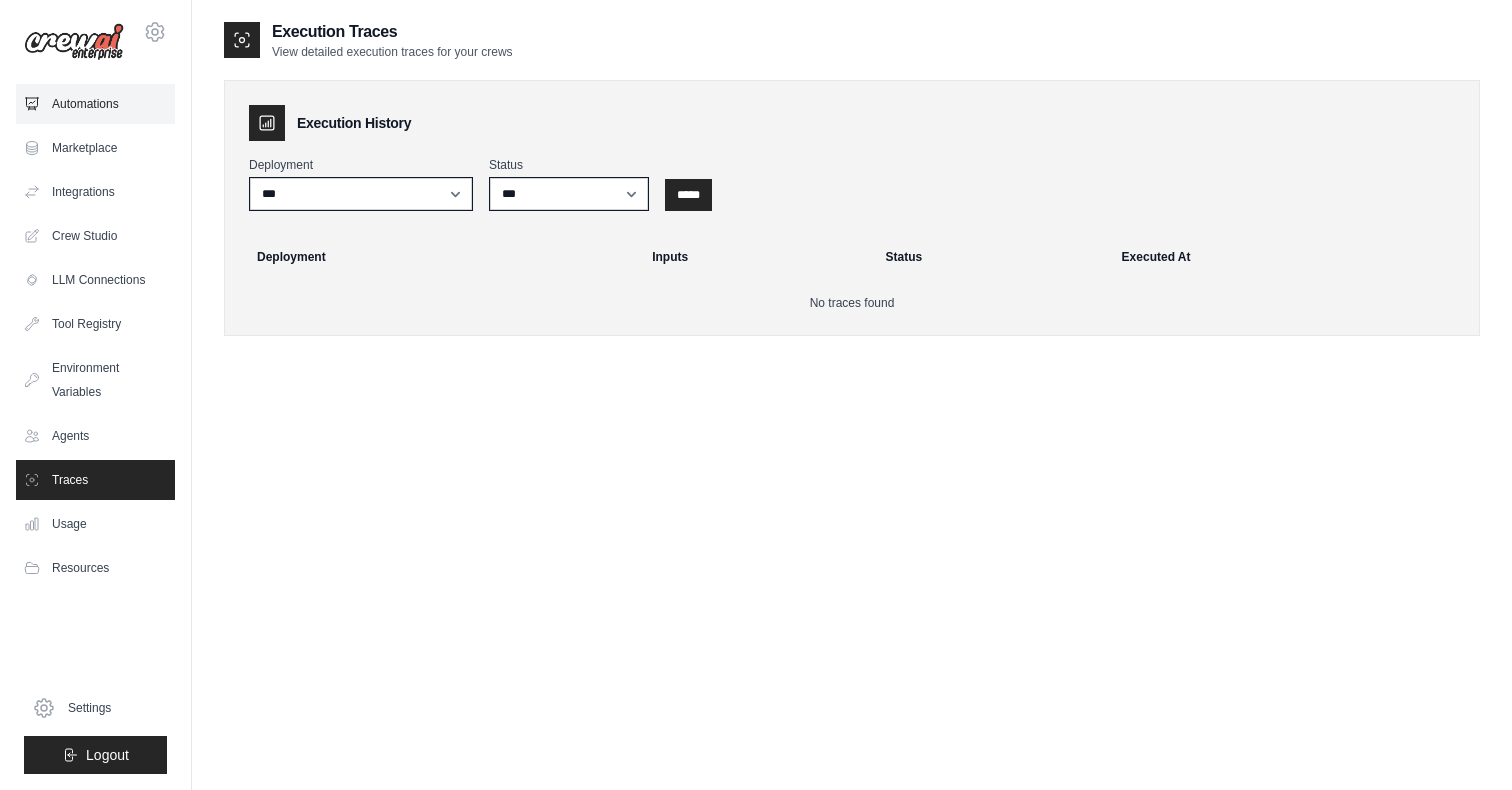 click on "Automations" at bounding box center [95, 104] 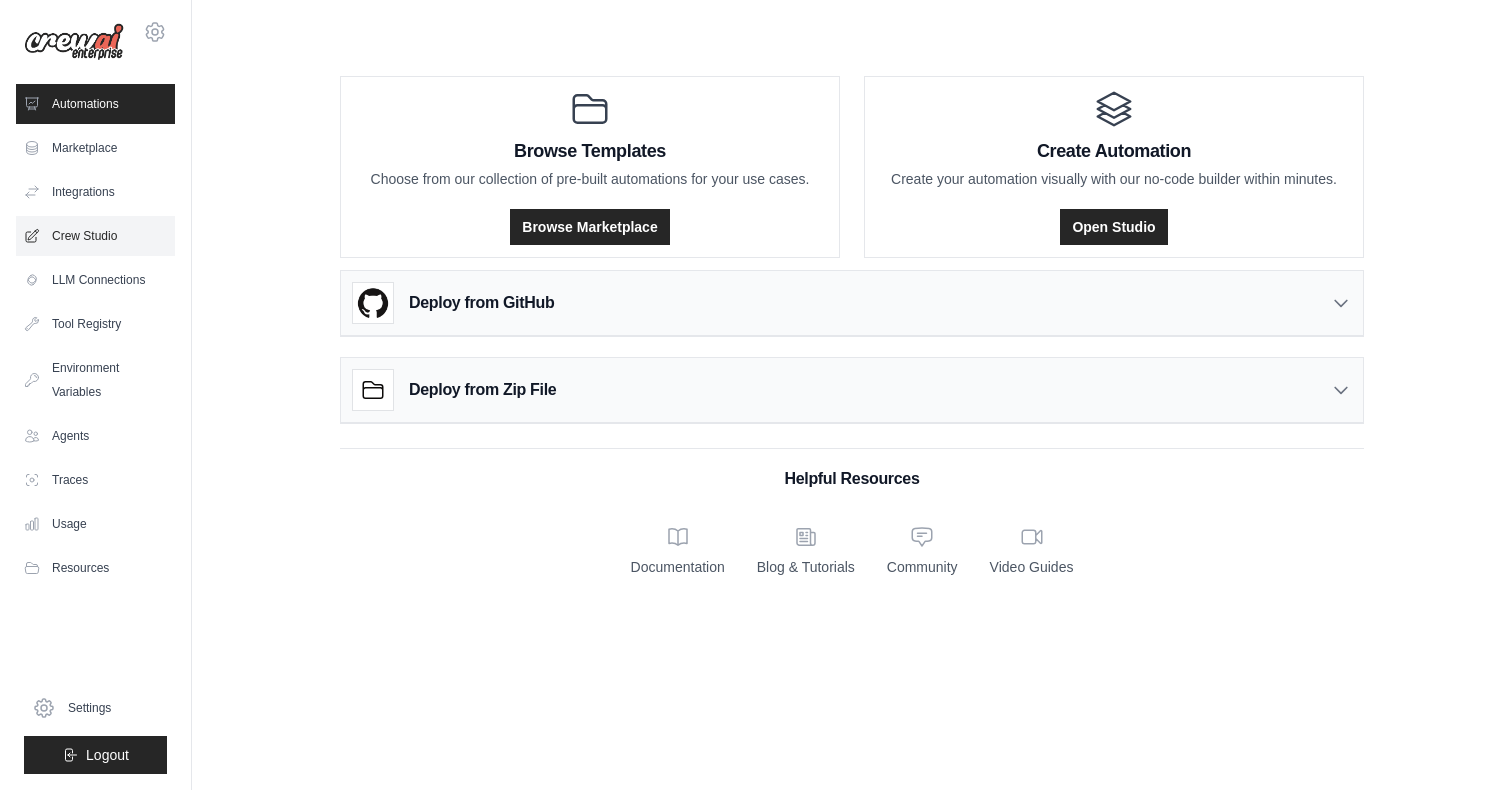 click on "Crew Studio" at bounding box center (95, 236) 